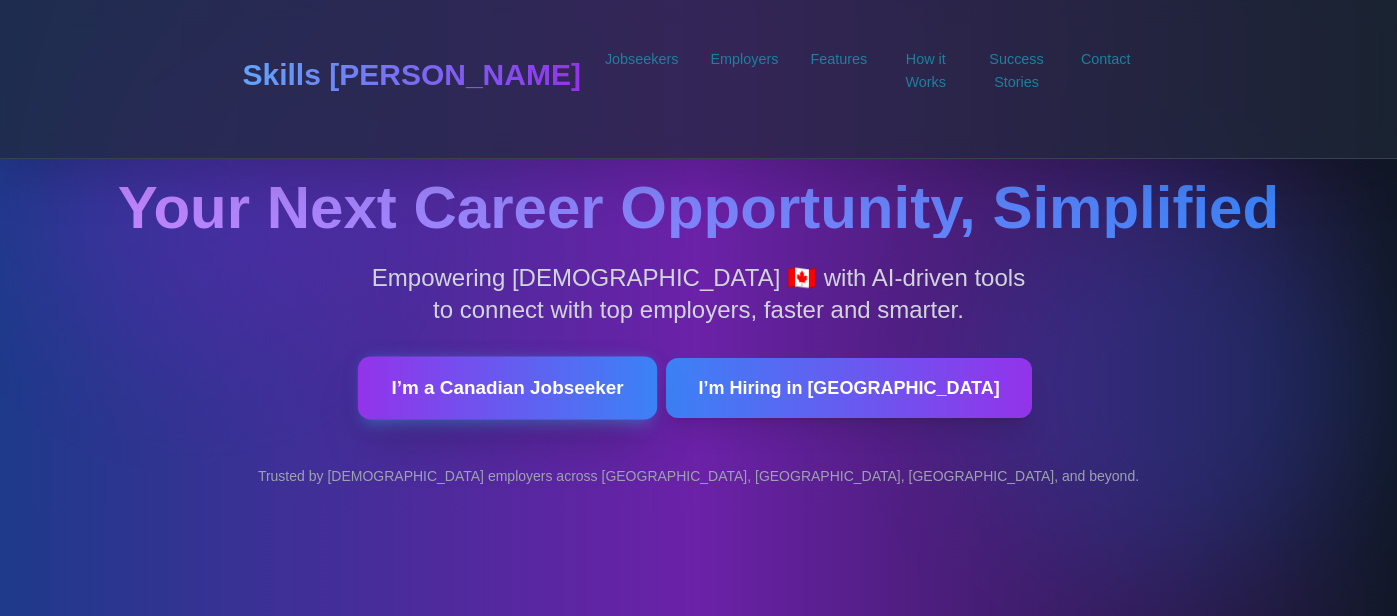 scroll, scrollTop: 0, scrollLeft: 0, axis: both 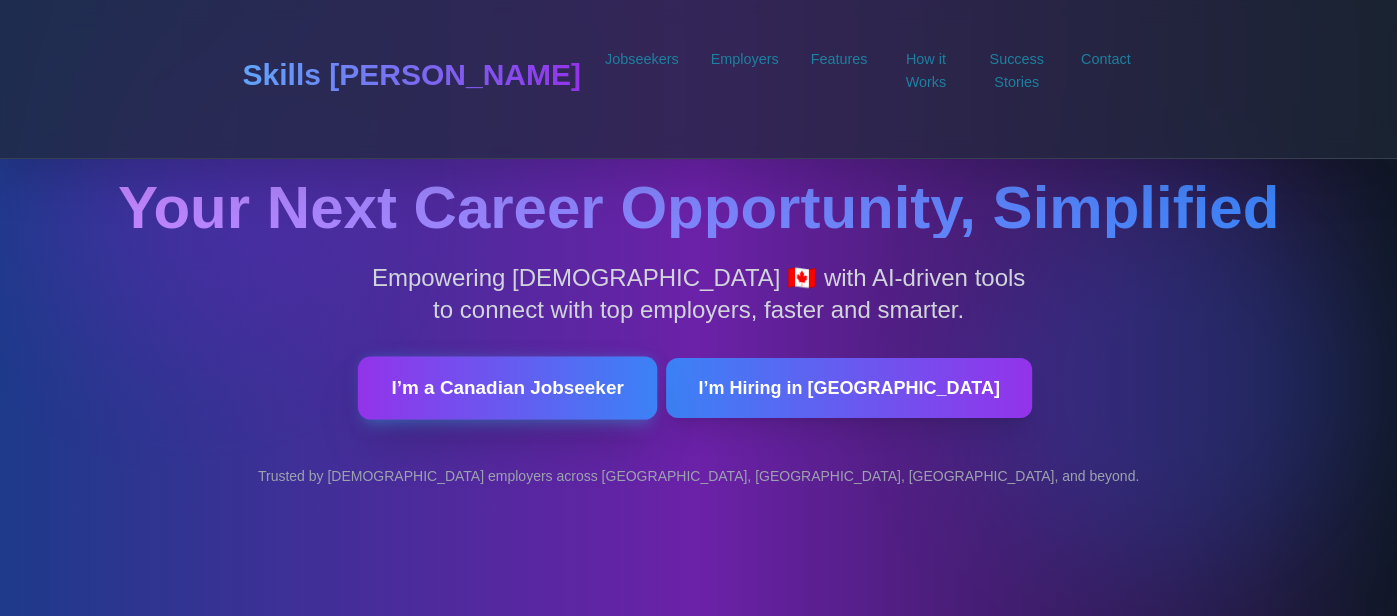 click on "I’m a Canadian Jobseeker" at bounding box center (507, 388) 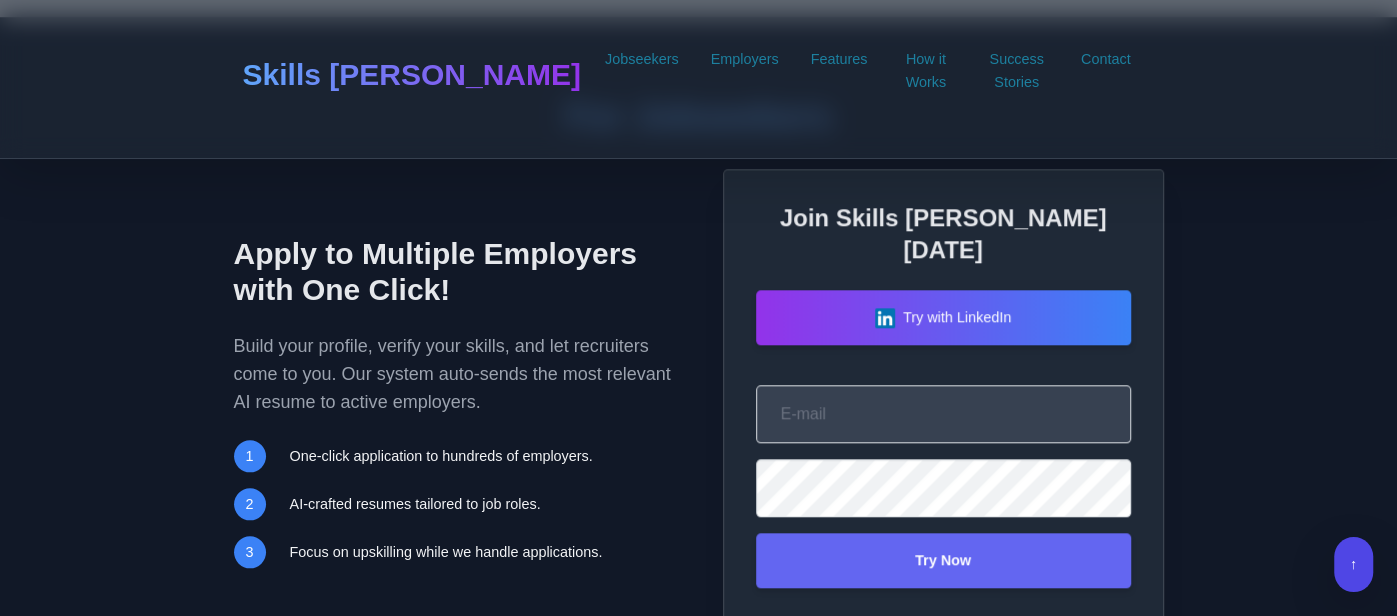scroll, scrollTop: 1245, scrollLeft: 0, axis: vertical 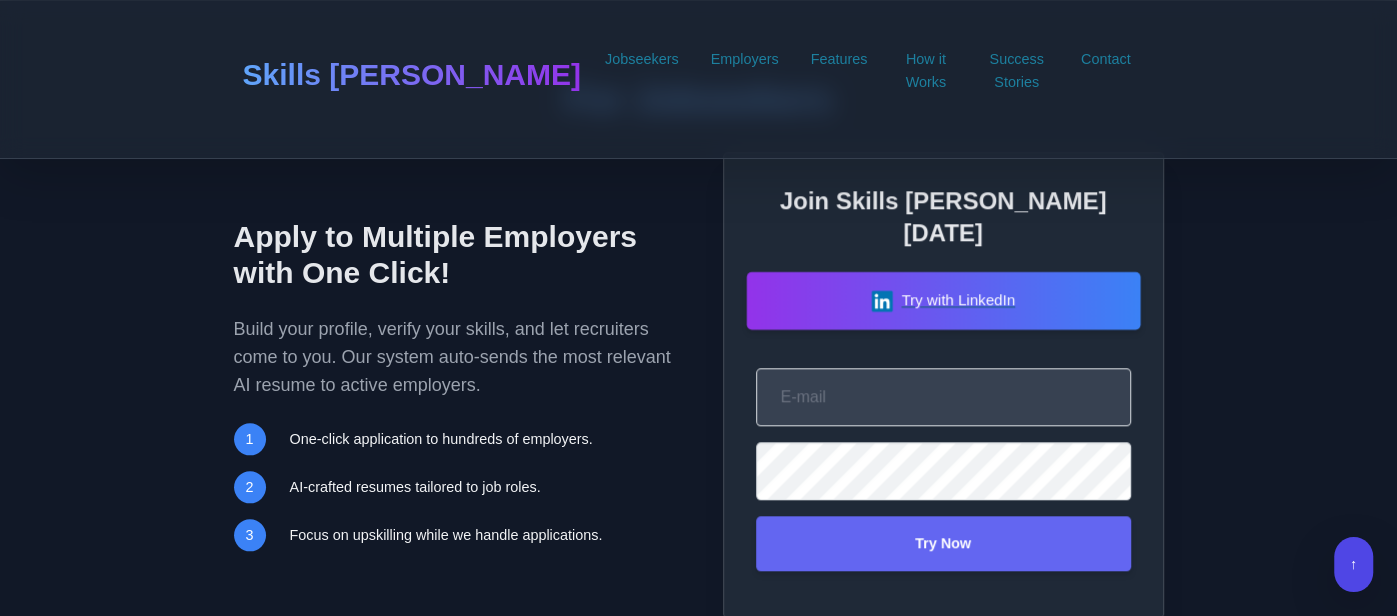 click on "Try with LinkedIn" at bounding box center (943, 301) 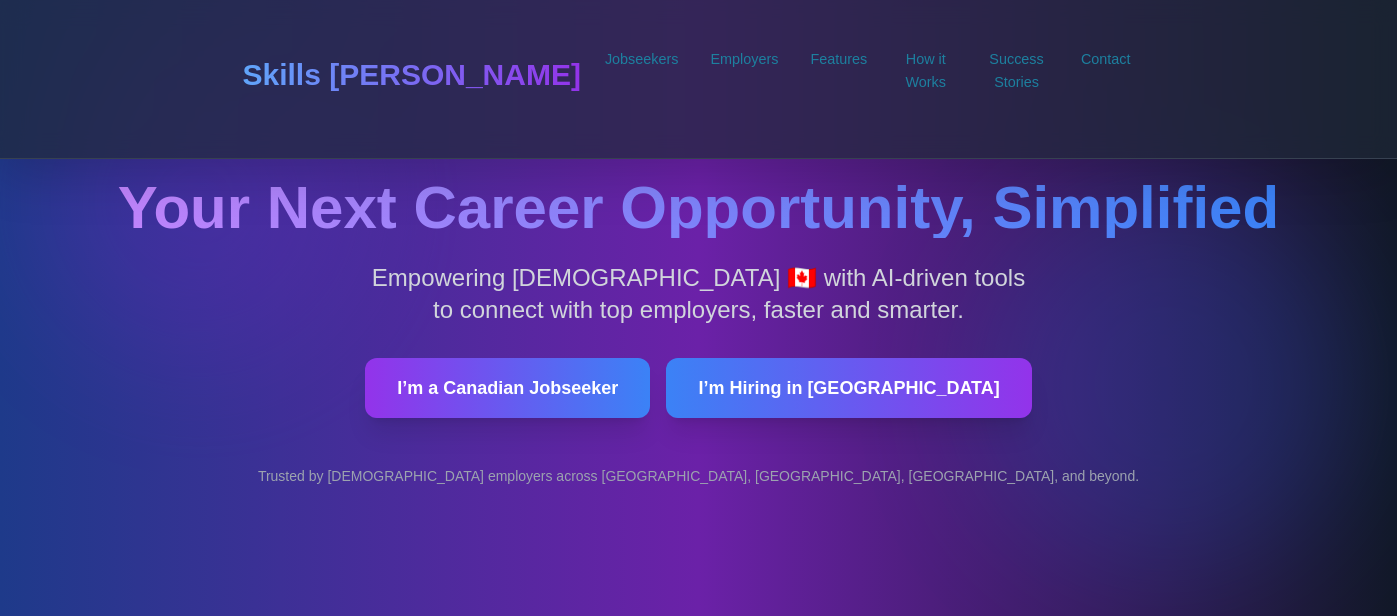 scroll, scrollTop: 0, scrollLeft: 0, axis: both 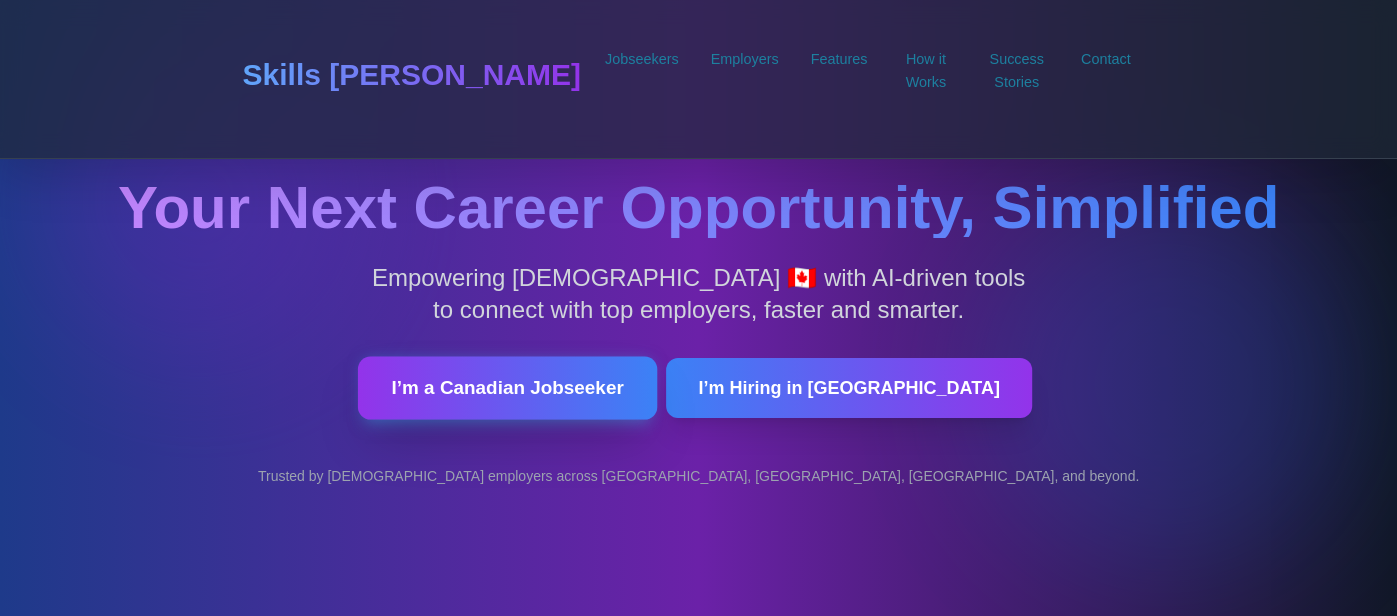 click on "I’m a Canadian Jobseeker" at bounding box center (507, 388) 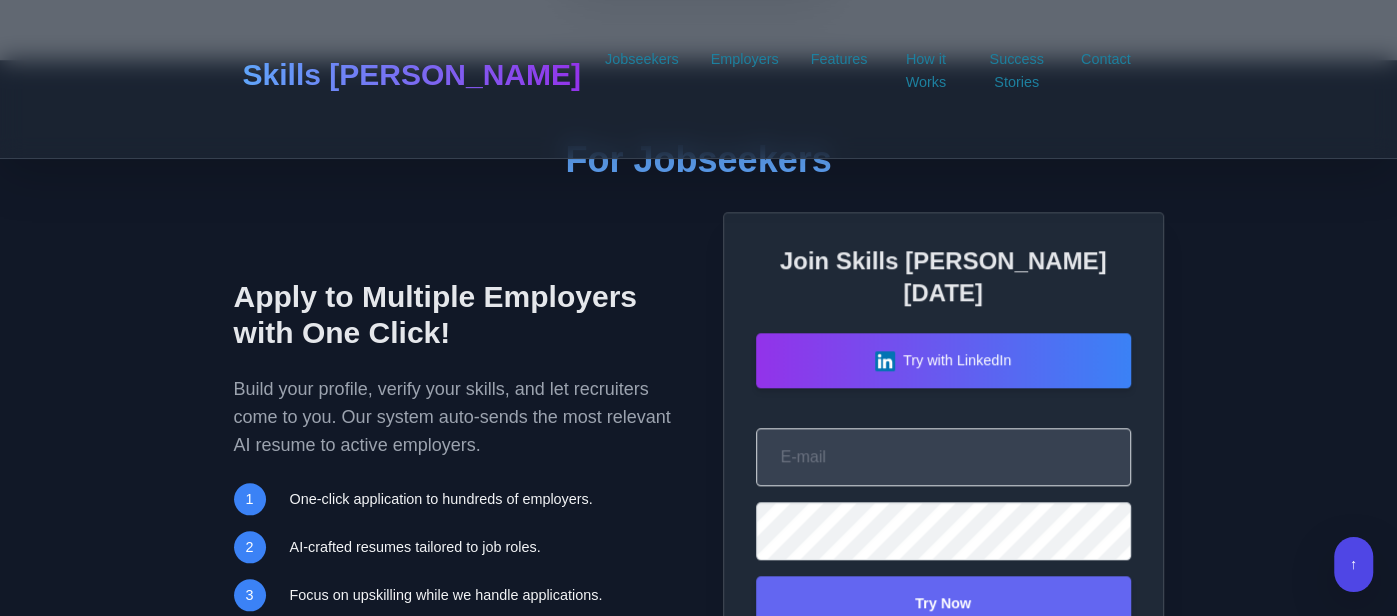 scroll, scrollTop: 1245, scrollLeft: 0, axis: vertical 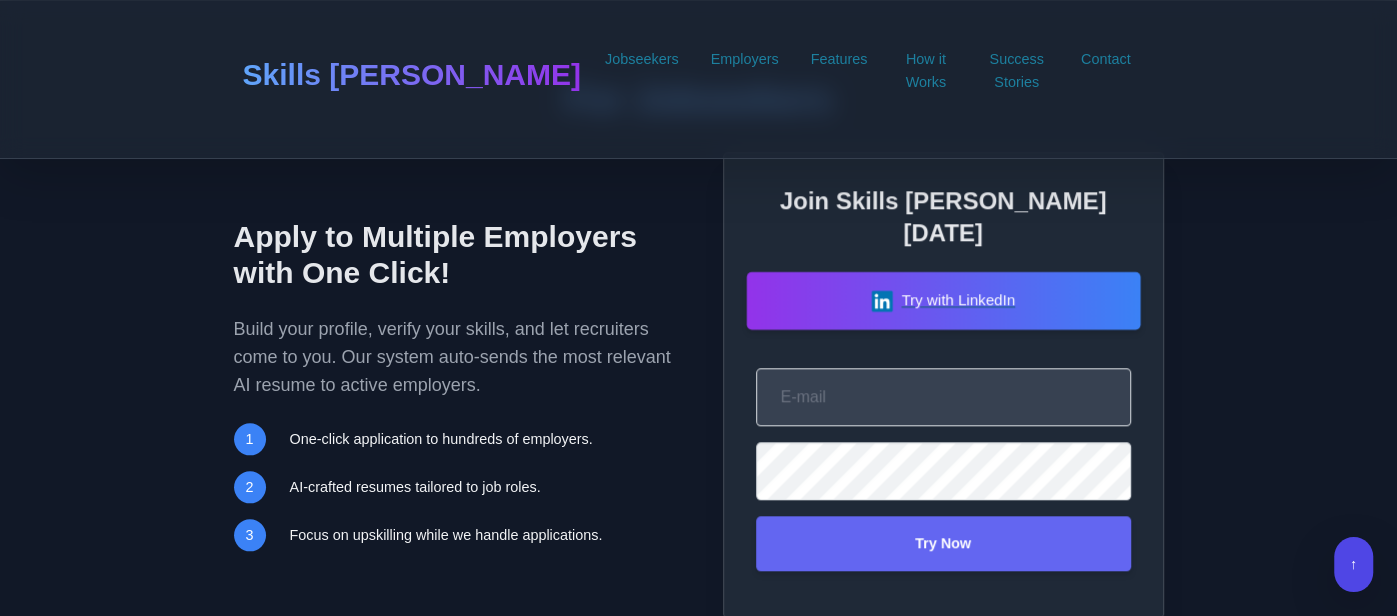 click on "Try with LinkedIn" at bounding box center (943, 301) 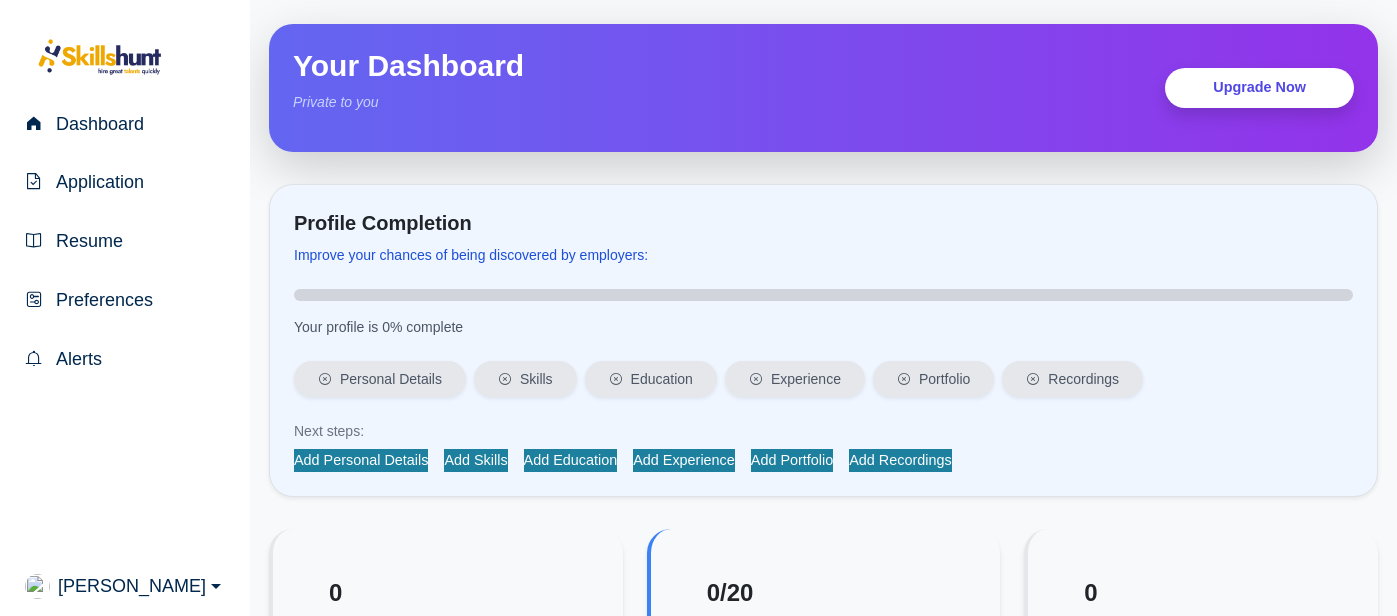 scroll, scrollTop: 0, scrollLeft: 0, axis: both 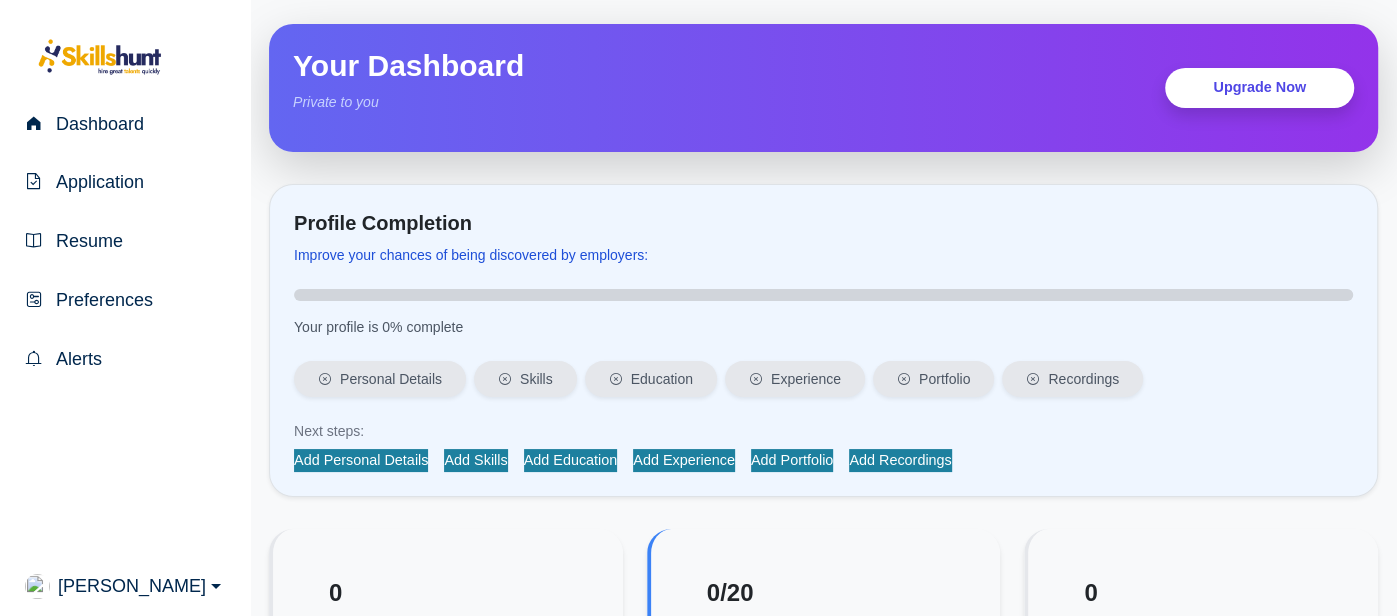 click on "Improve your chances of being discovered by employers:" at bounding box center [823, 255] 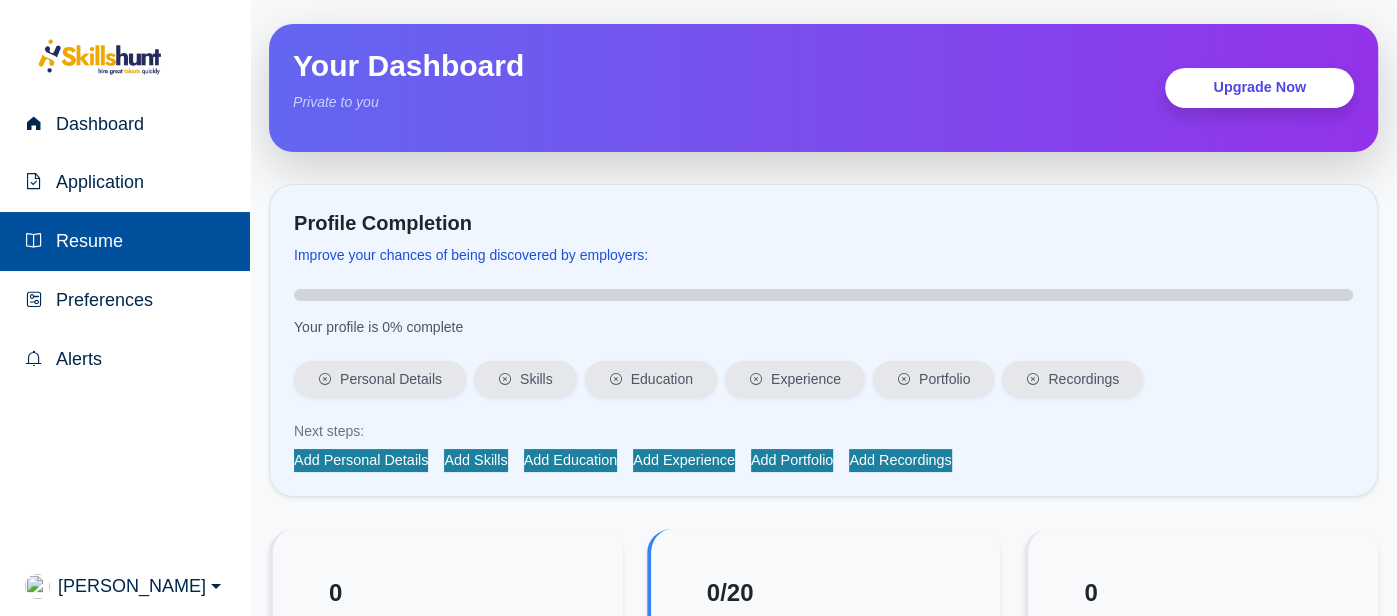 click on "Resume" at bounding box center (85, 241) 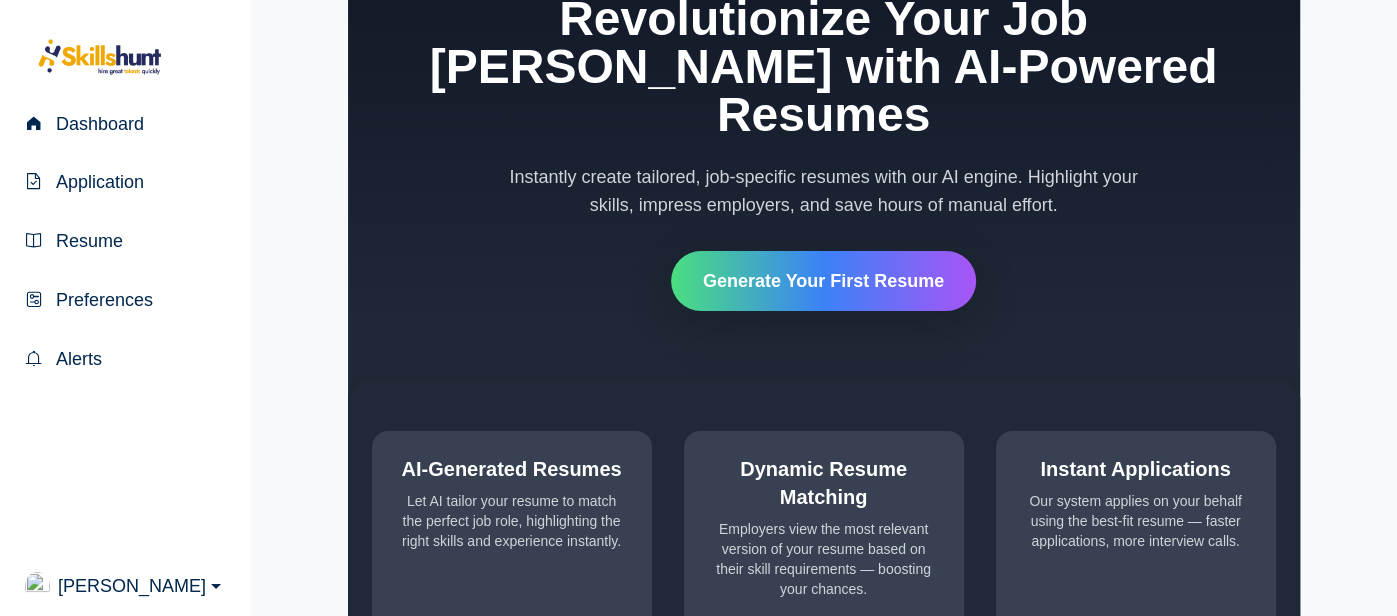scroll, scrollTop: 133, scrollLeft: 0, axis: vertical 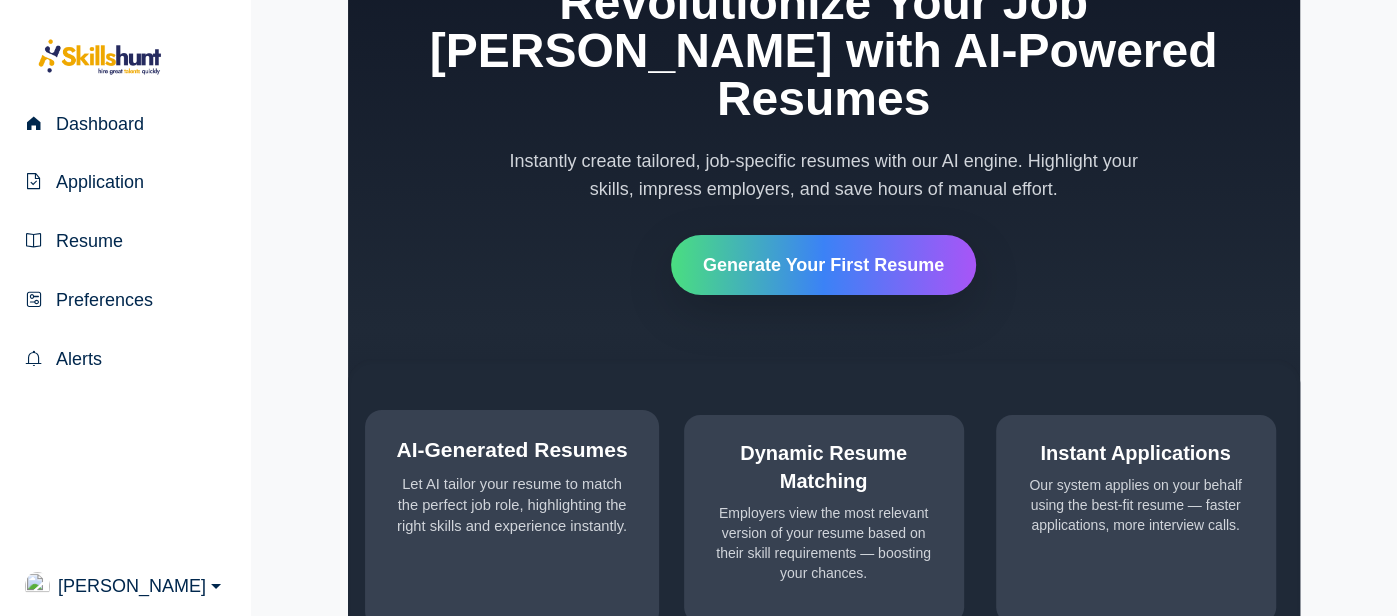 click on "Let AI tailor your resume to match the perfect job role, highlighting the right skills and experience instantly." at bounding box center (512, 504) 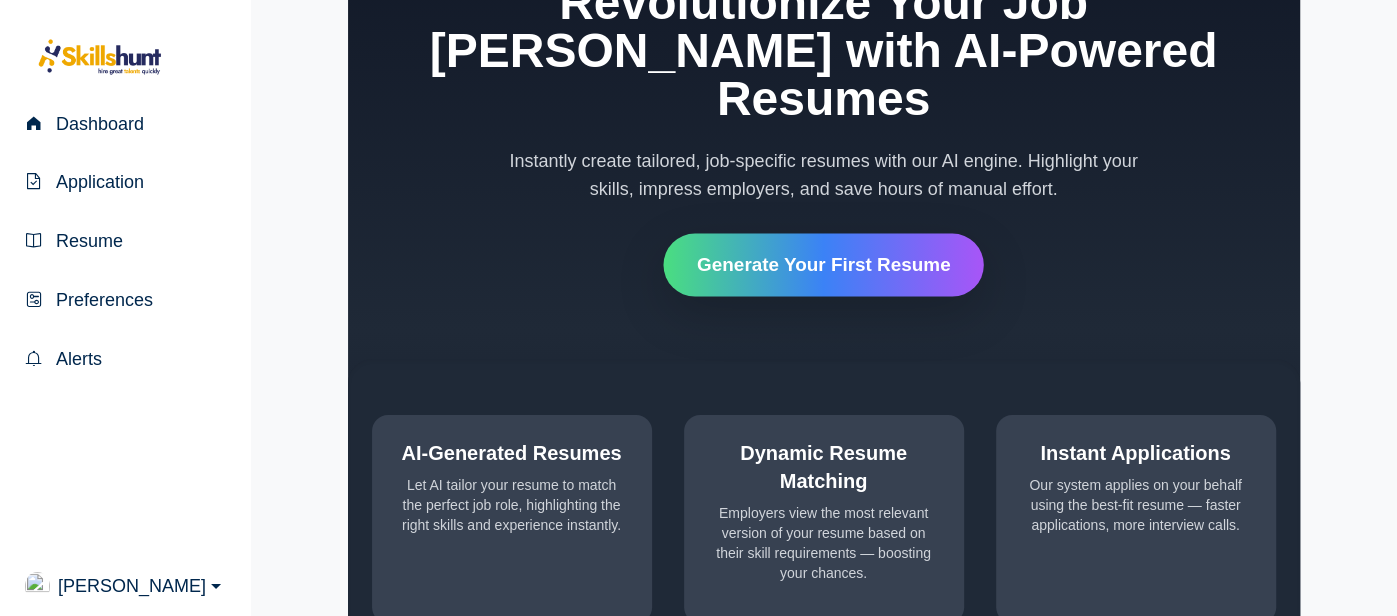 click on "Generate Your First Resume" at bounding box center [823, 265] 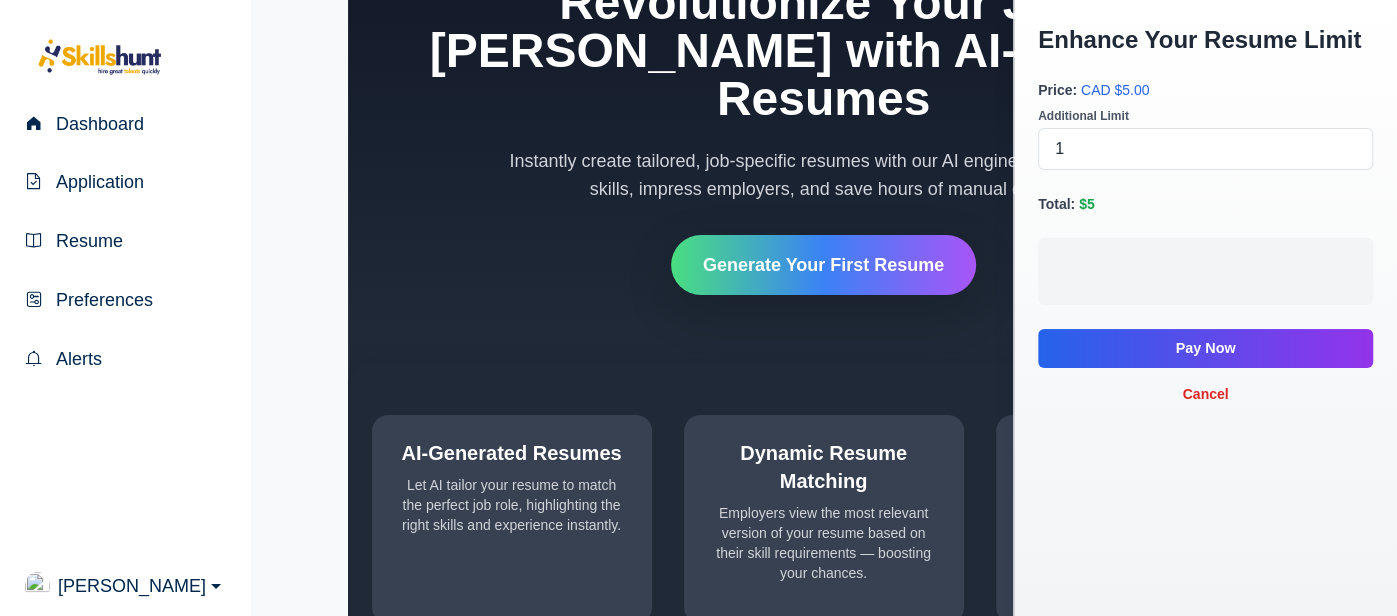 click on "Cancel" at bounding box center [1205, 394] 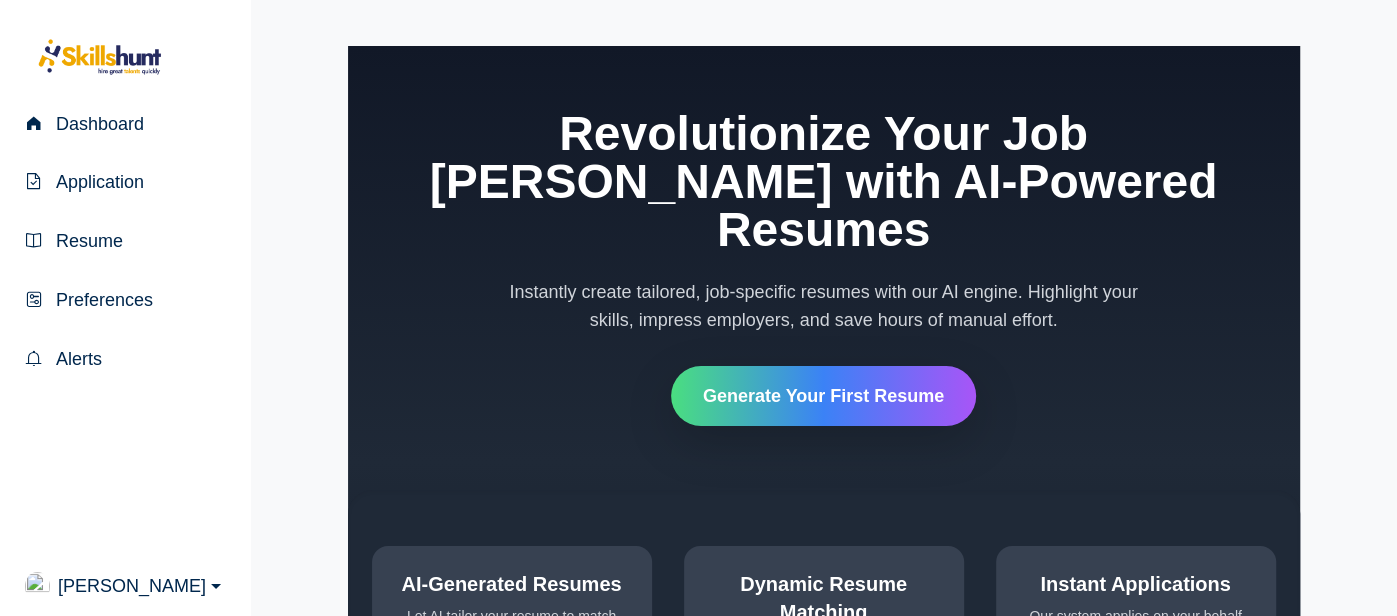 scroll, scrollTop: 0, scrollLeft: 0, axis: both 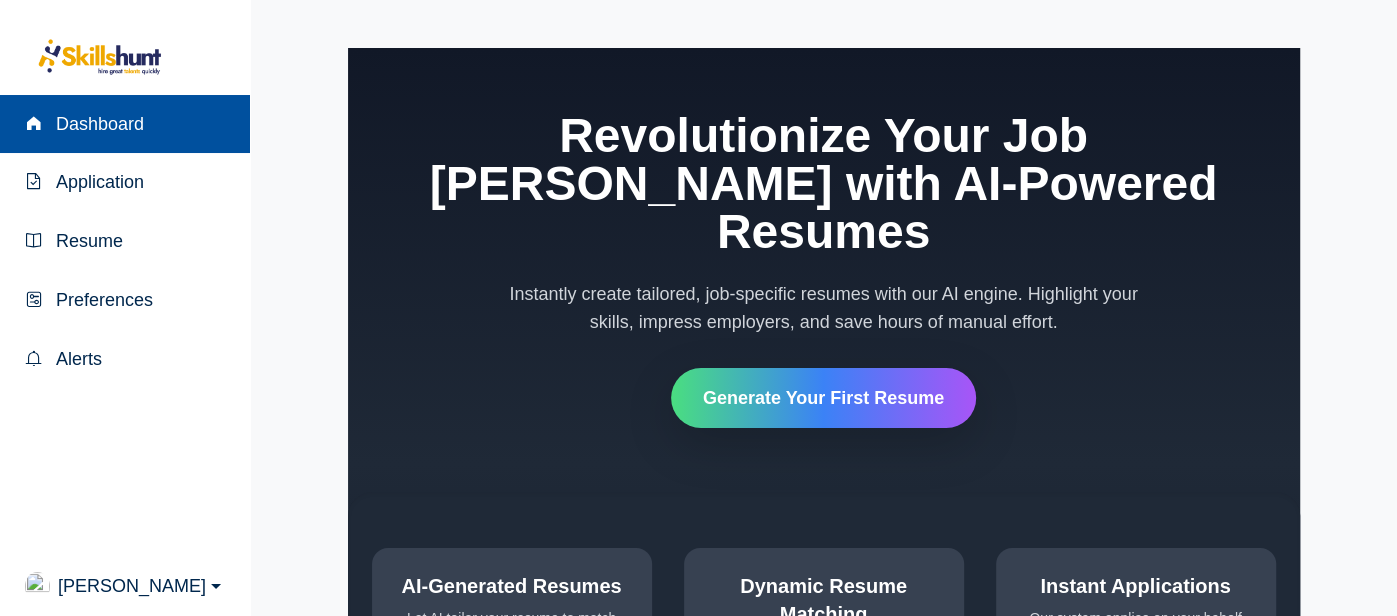 click at bounding box center [34, 123] 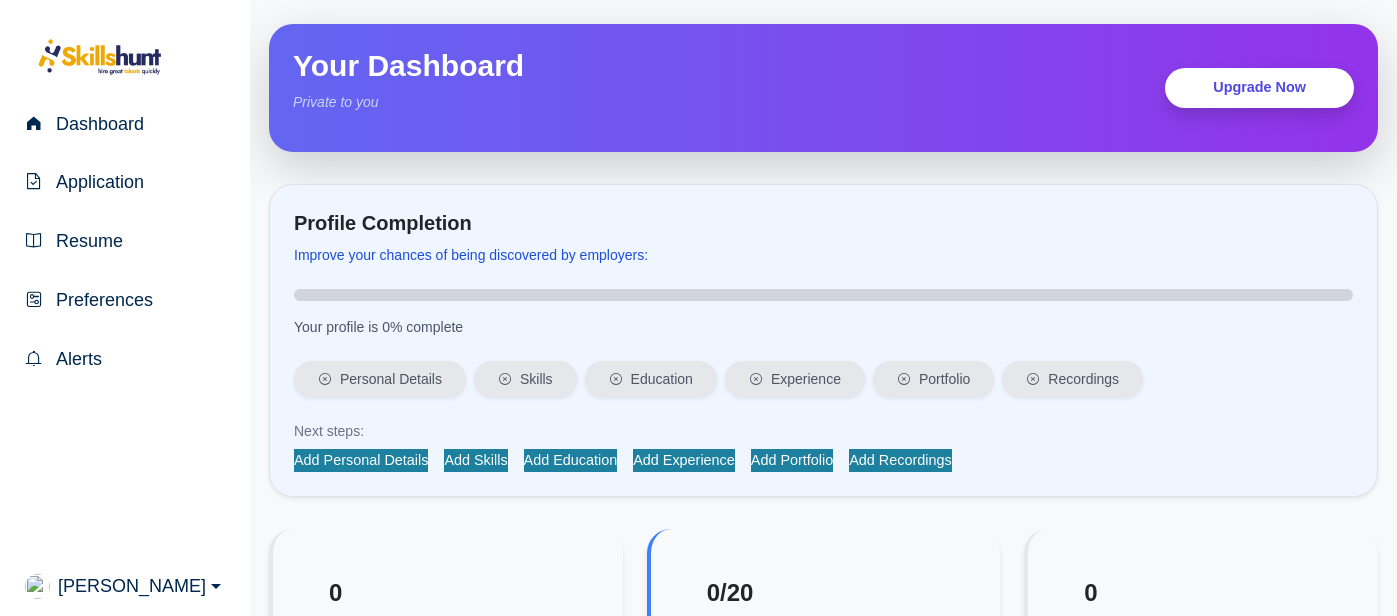 scroll, scrollTop: 0, scrollLeft: 0, axis: both 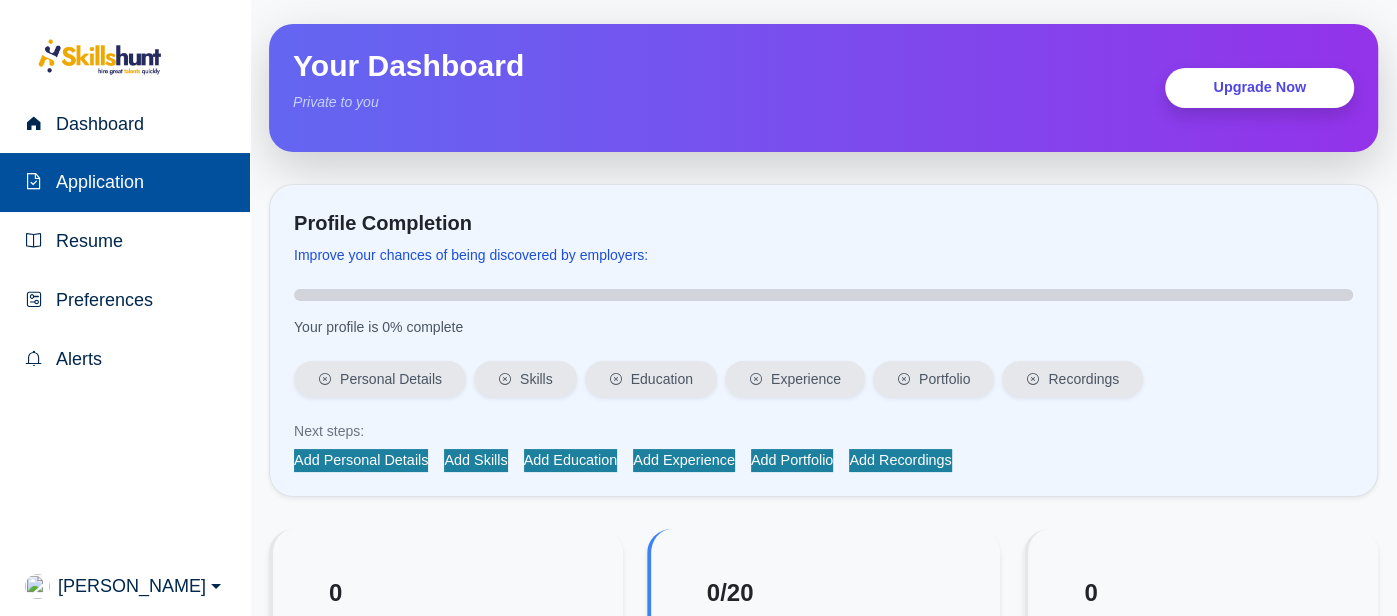 click on "Application" at bounding box center [96, 182] 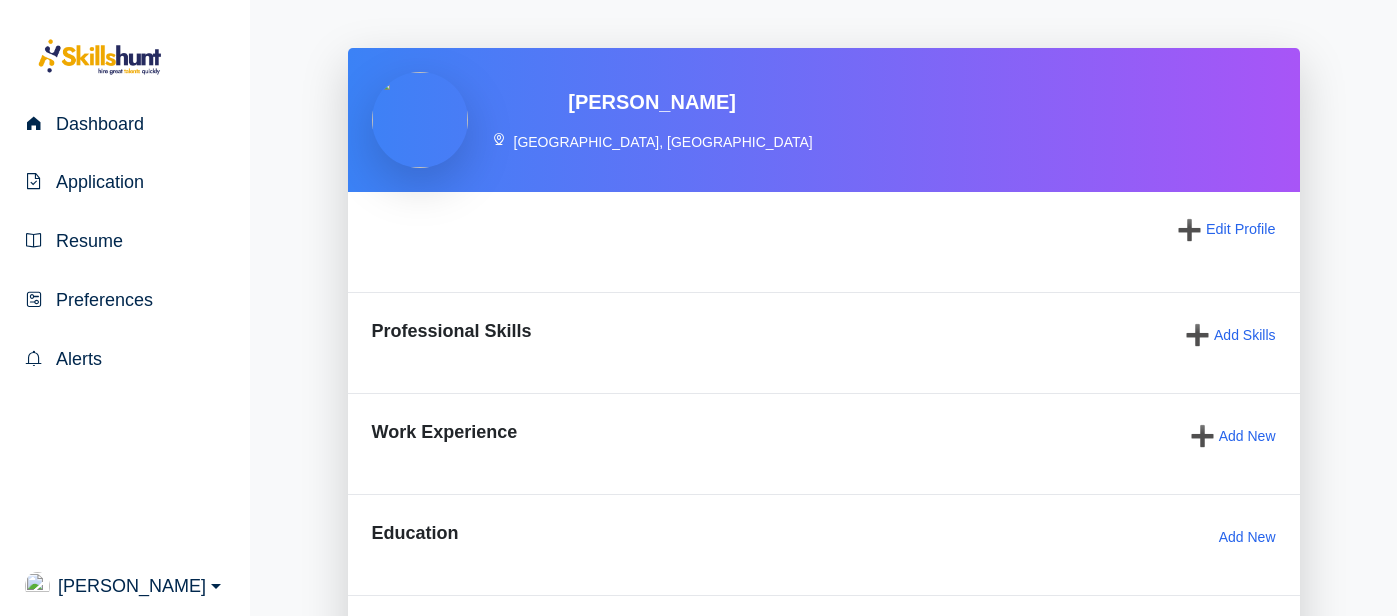 scroll, scrollTop: 0, scrollLeft: 0, axis: both 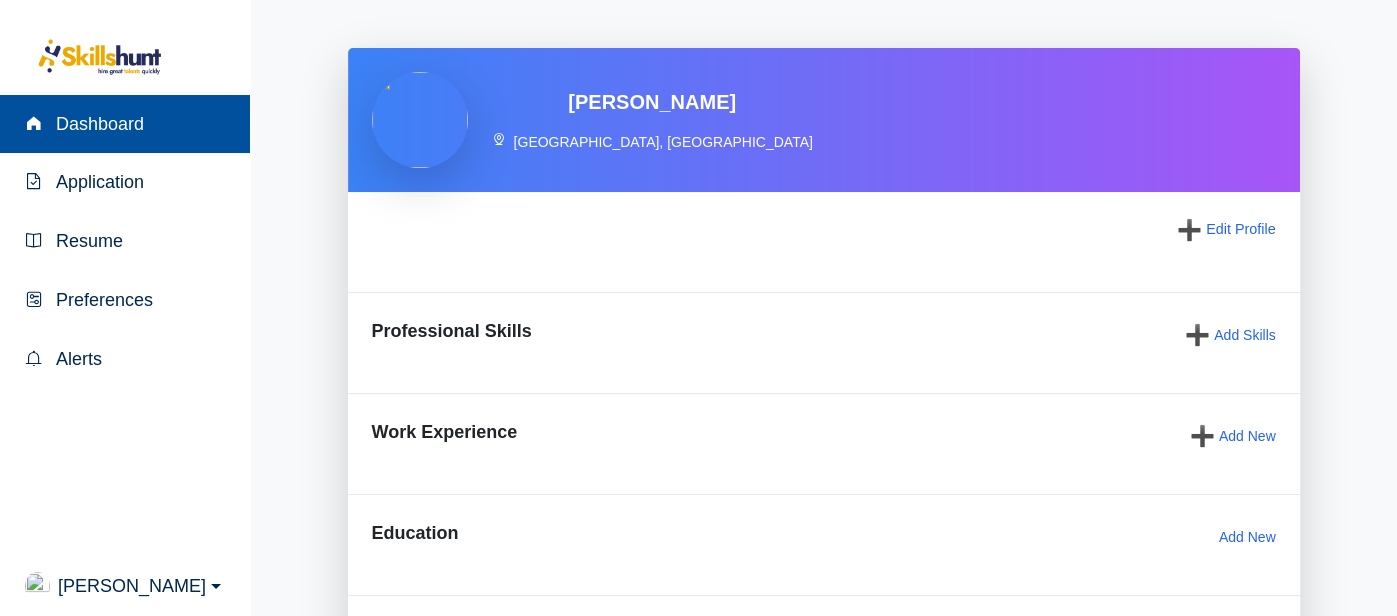click on "Dashboard" at bounding box center [96, 124] 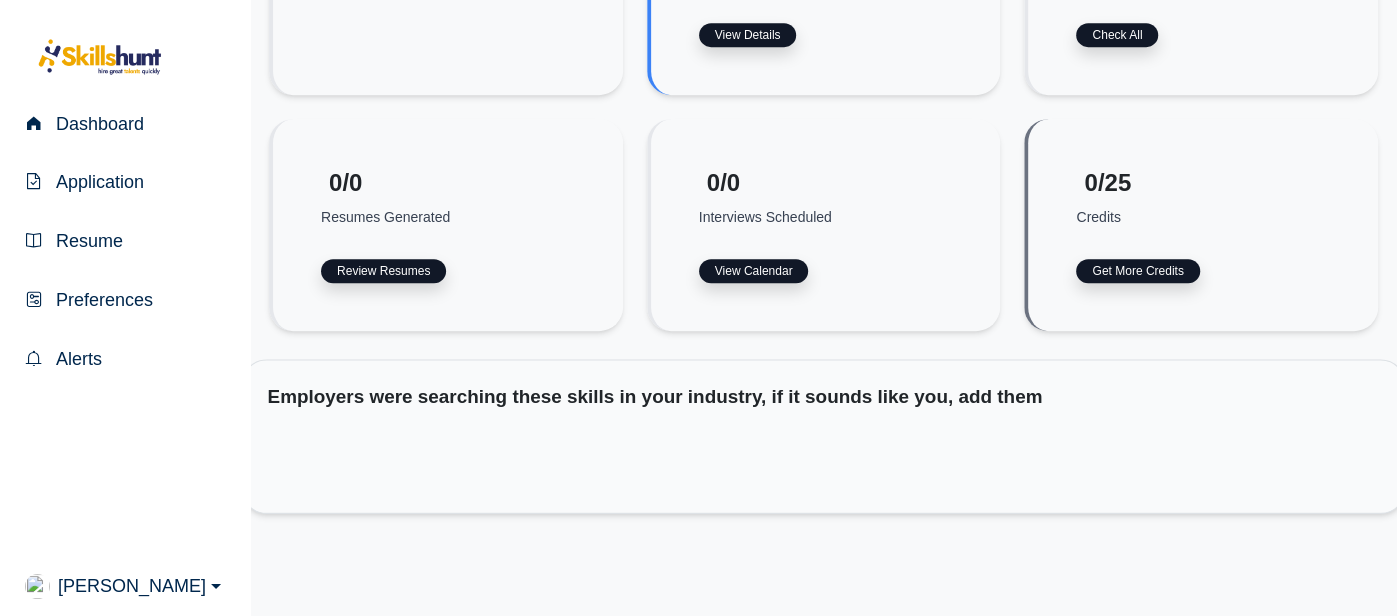 scroll, scrollTop: 690, scrollLeft: 0, axis: vertical 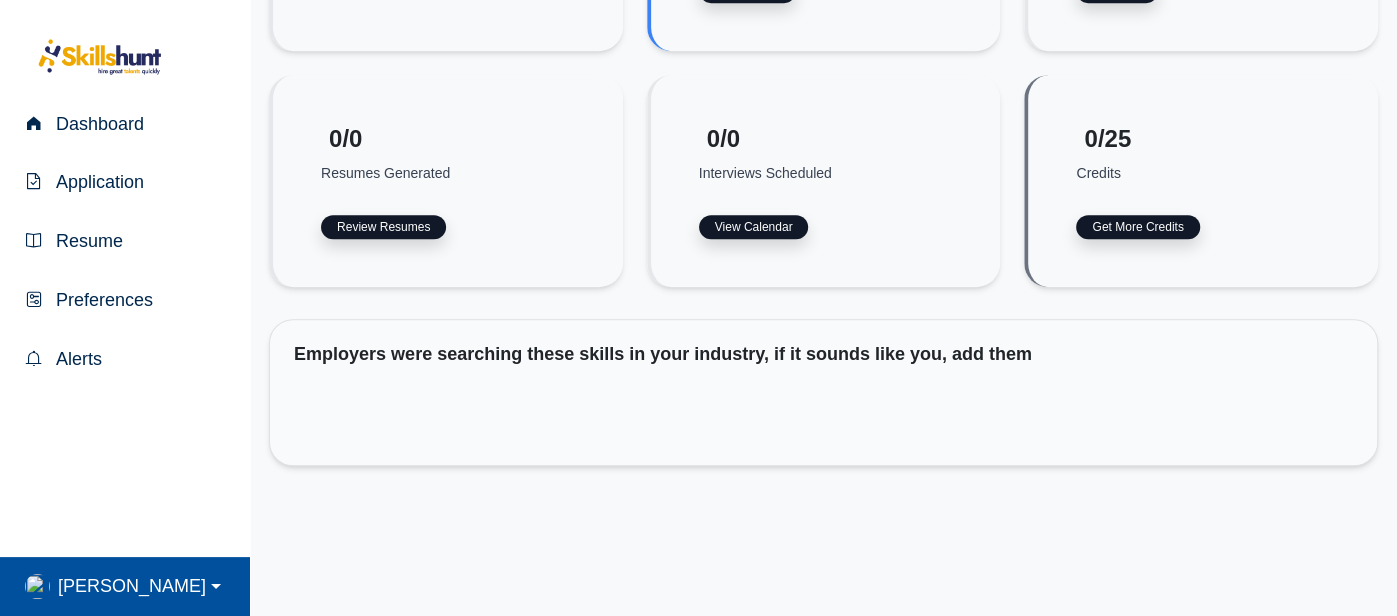 click on "[PERSON_NAME]" at bounding box center [125, 586] 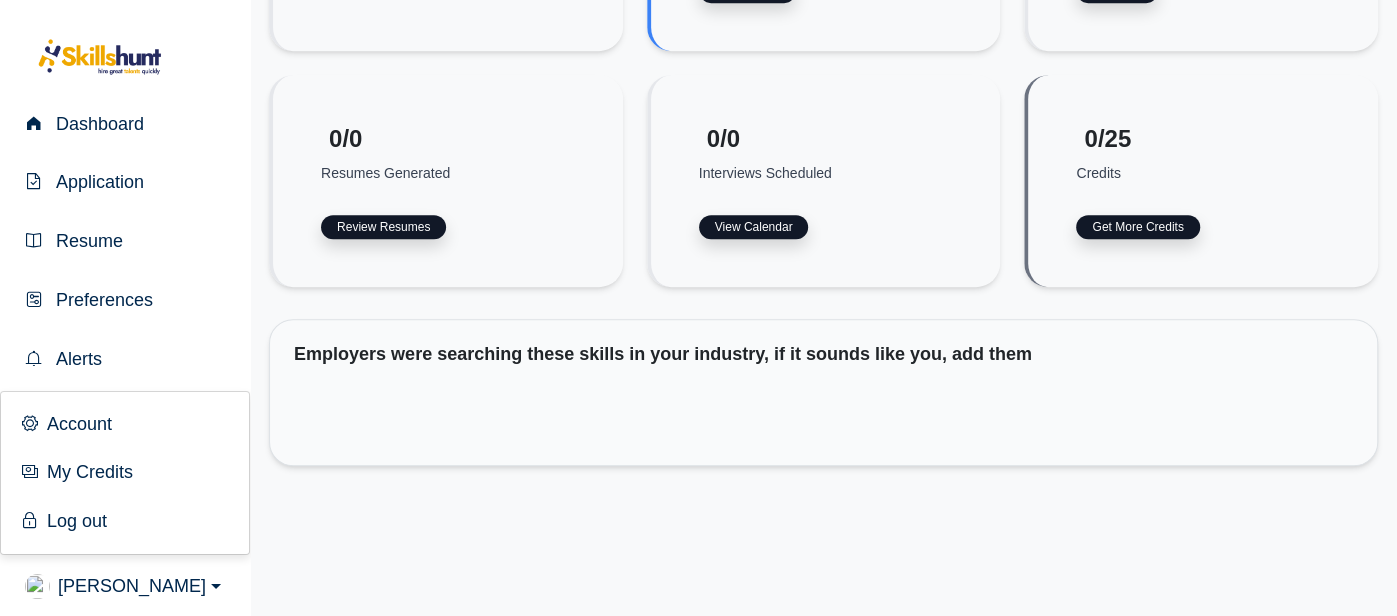 click on "Your Dashboard
Private to you
Upgrade Now
Profile Completion
Improve your chances of being discovered by employers:
Your profile is 0% complete
Personal Details
Adding personal details helps employers understand your background better.
Skills
Adding skills enhances your visibility.
Education" at bounding box center [823, -84] 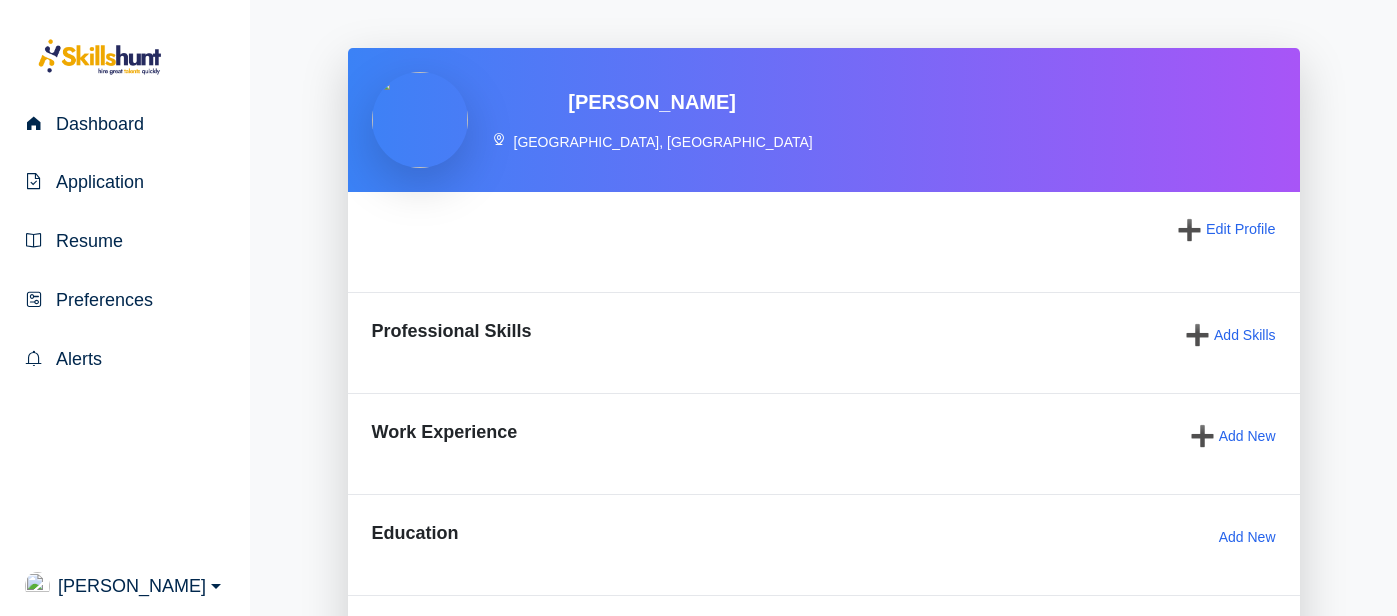scroll, scrollTop: 0, scrollLeft: 0, axis: both 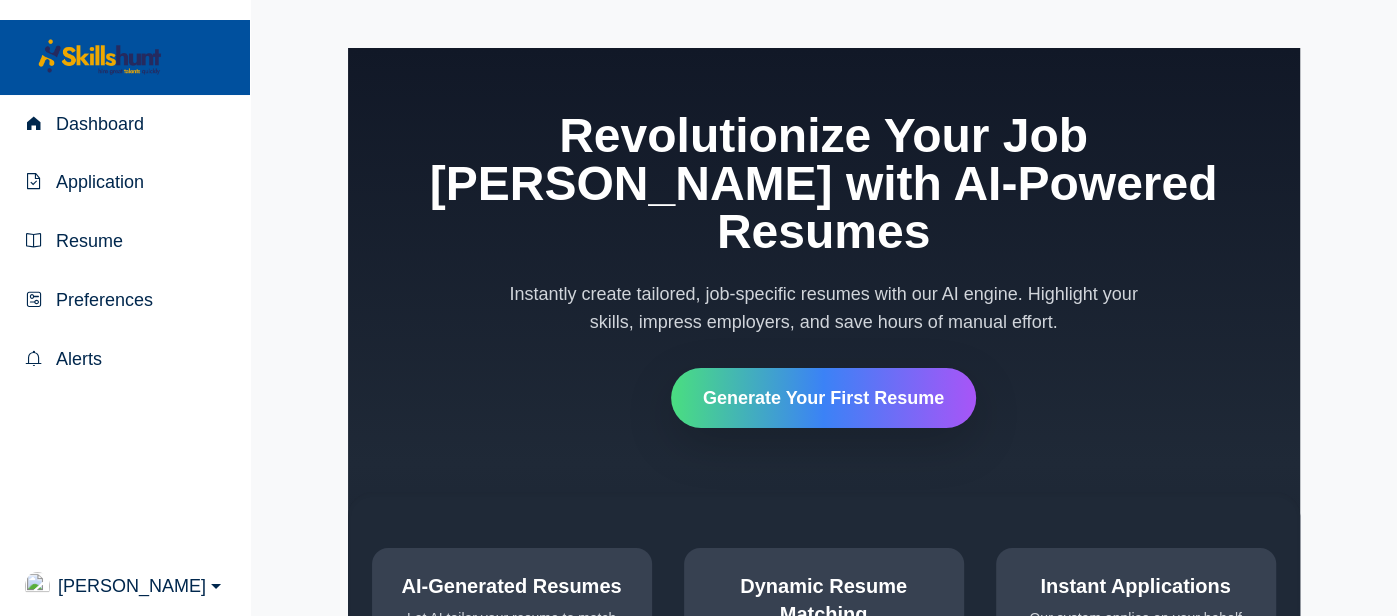 click at bounding box center [125, 57] 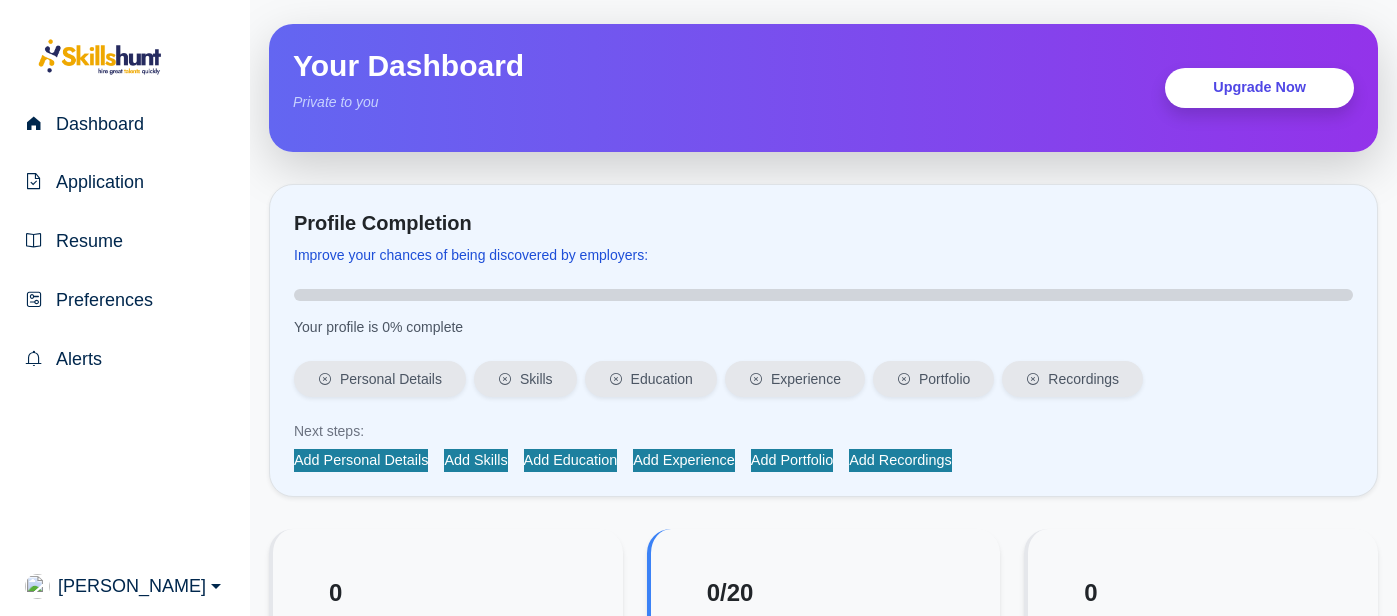 scroll, scrollTop: 0, scrollLeft: 0, axis: both 